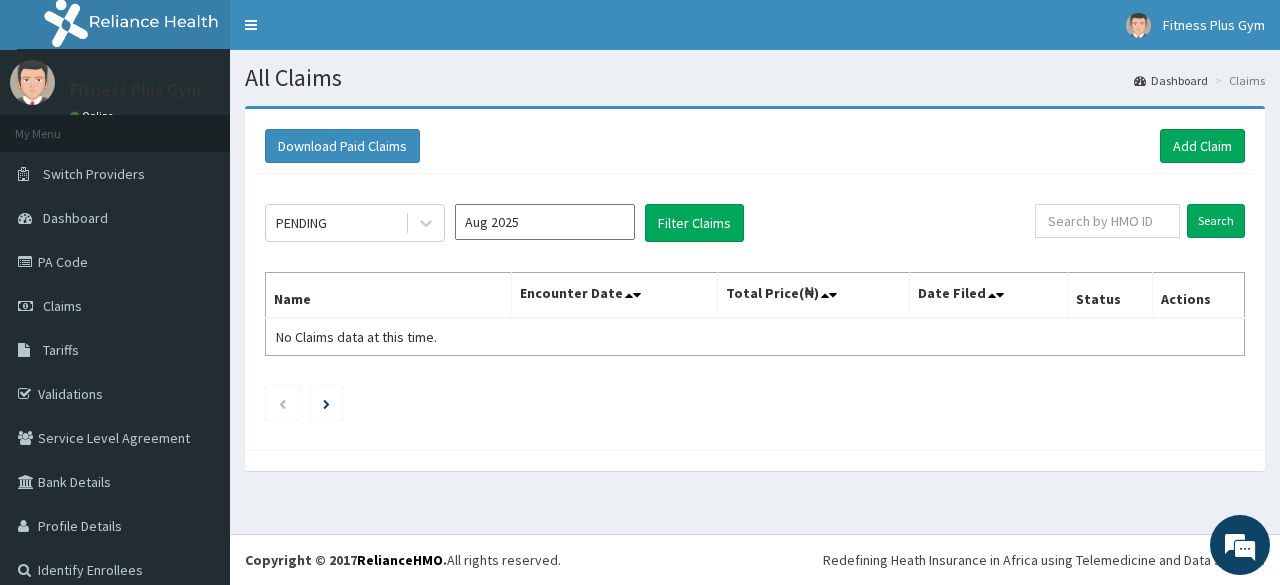 scroll, scrollTop: 0, scrollLeft: 0, axis: both 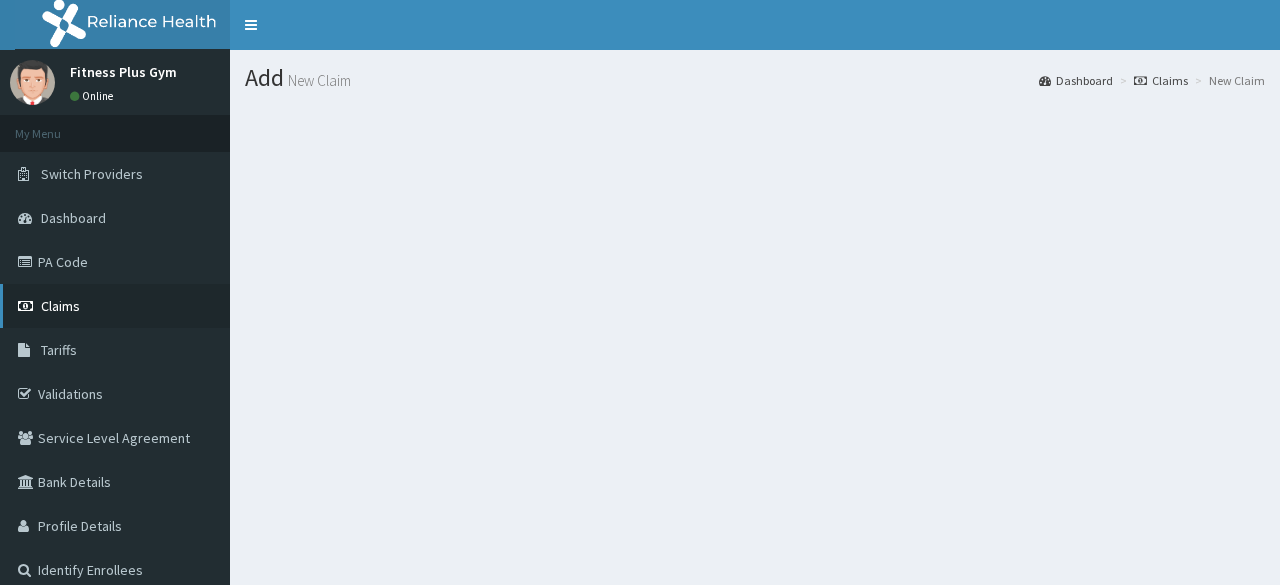 click on "Claims" at bounding box center (60, 306) 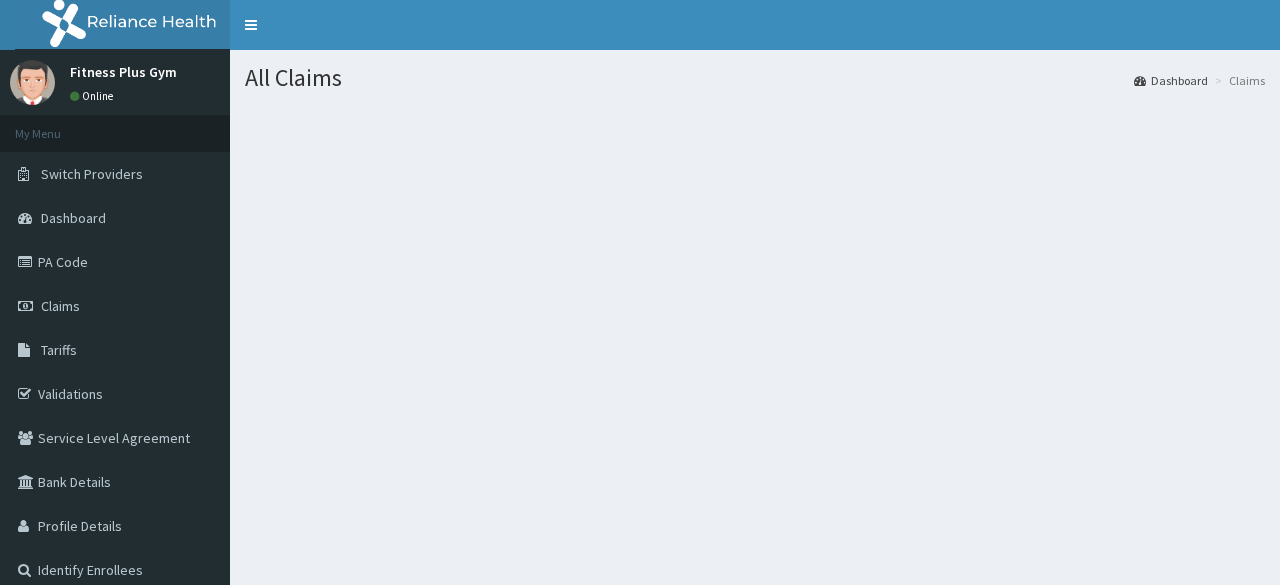 scroll, scrollTop: 0, scrollLeft: 0, axis: both 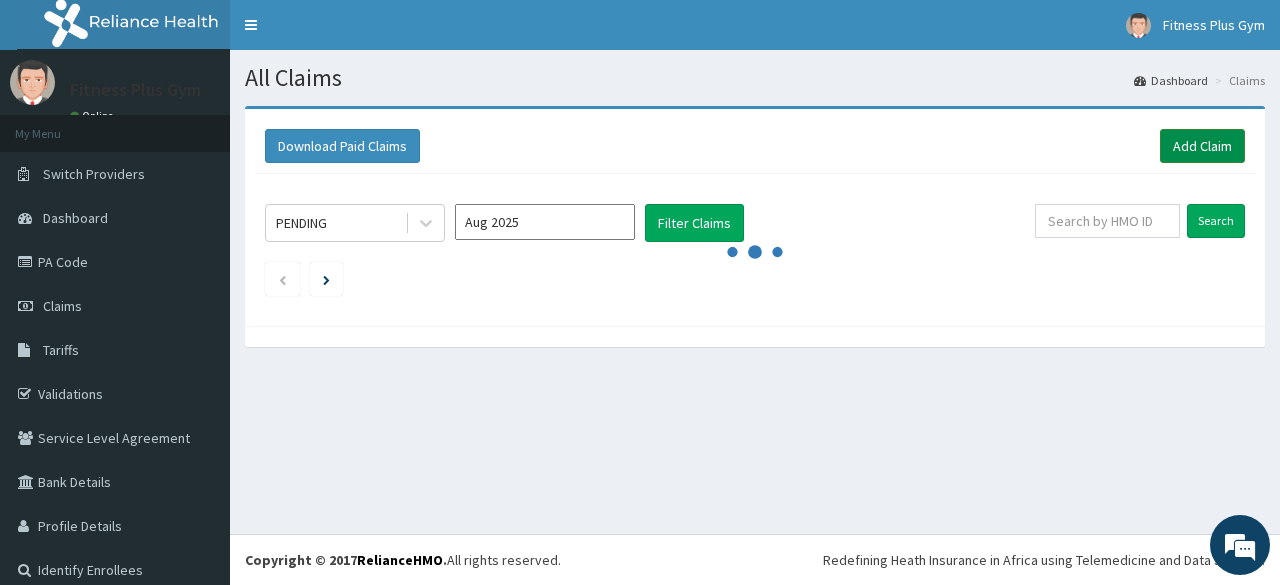 click on "Add Claim" at bounding box center (1202, 146) 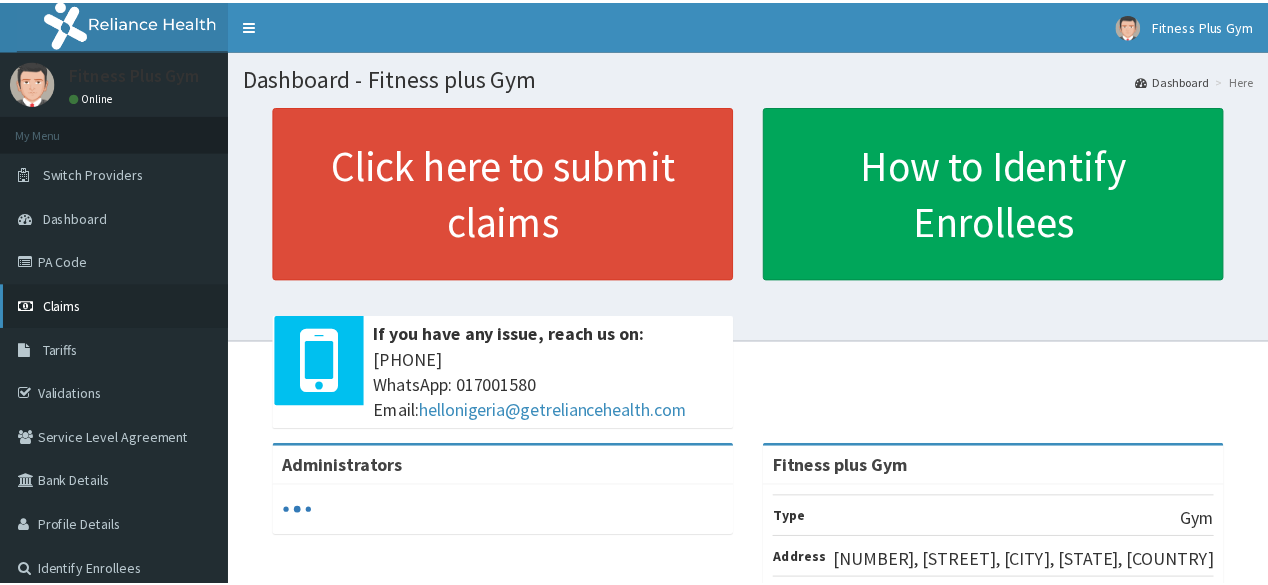 scroll, scrollTop: 0, scrollLeft: 0, axis: both 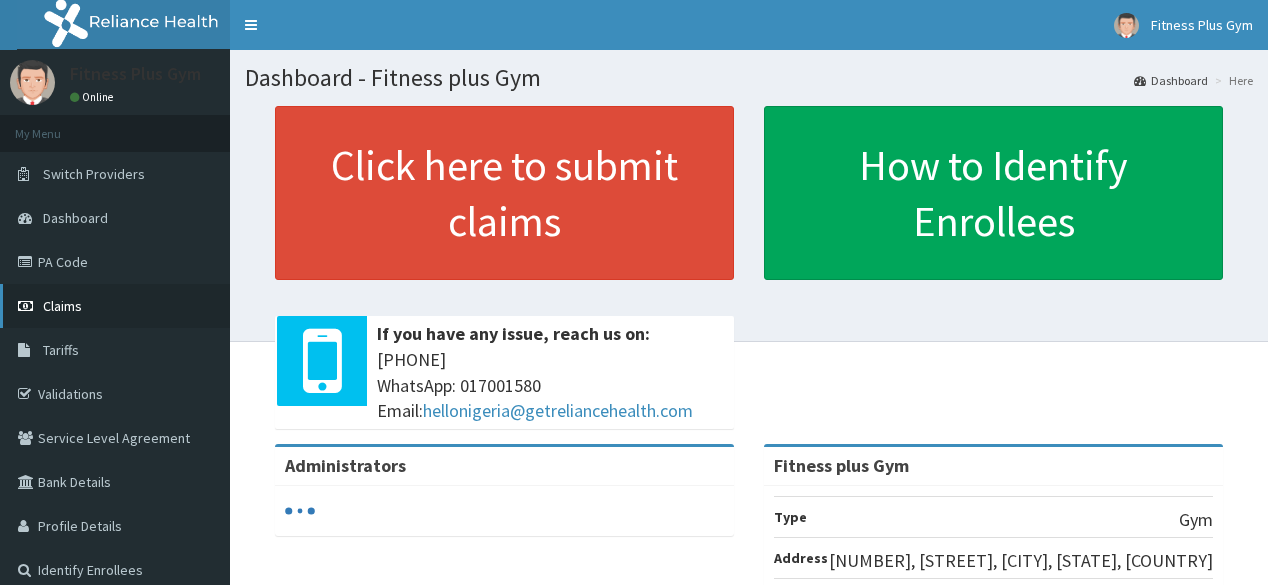 click on "Claims" at bounding box center (115, 306) 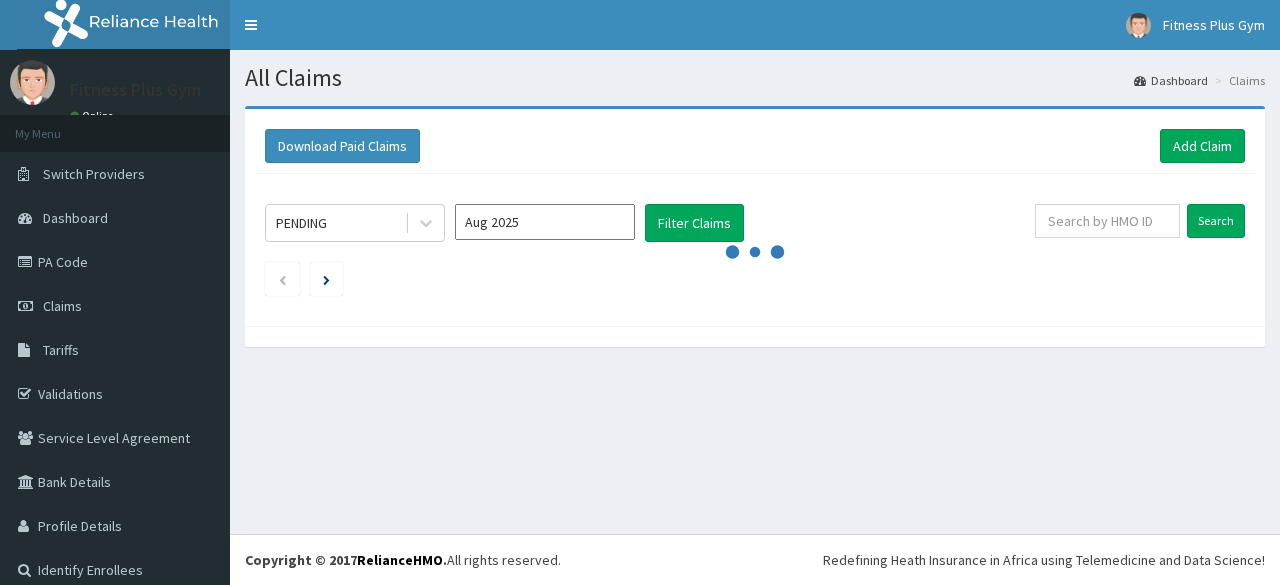 scroll, scrollTop: 0, scrollLeft: 0, axis: both 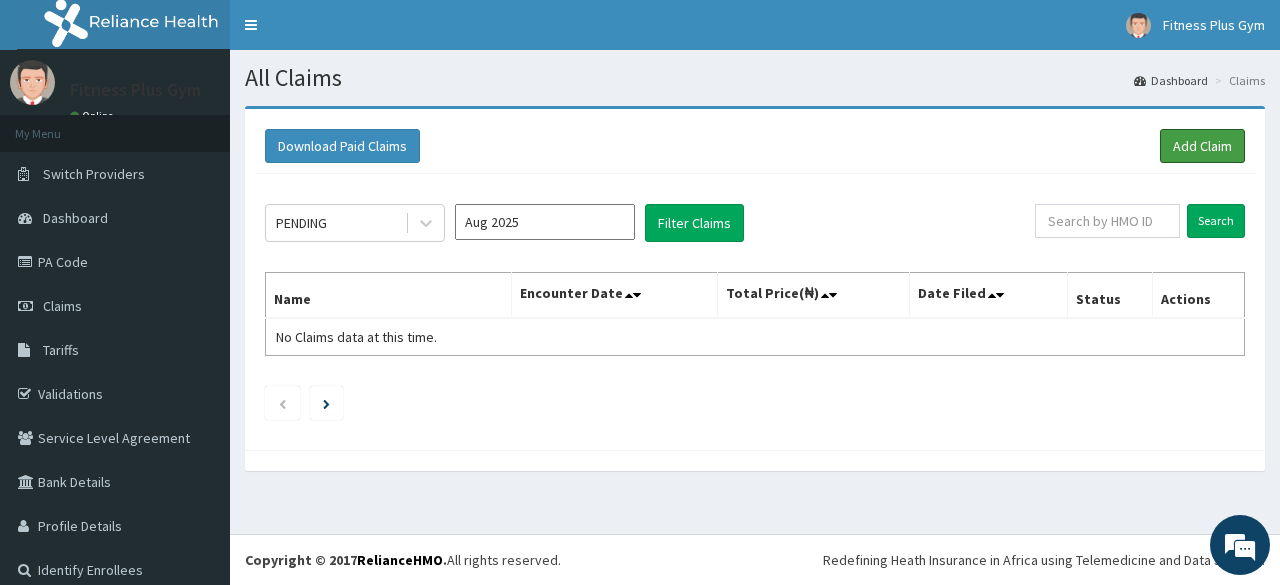 drag, startPoint x: 1191, startPoint y: 157, endPoint x: 1182, endPoint y: 165, distance: 12.0415945 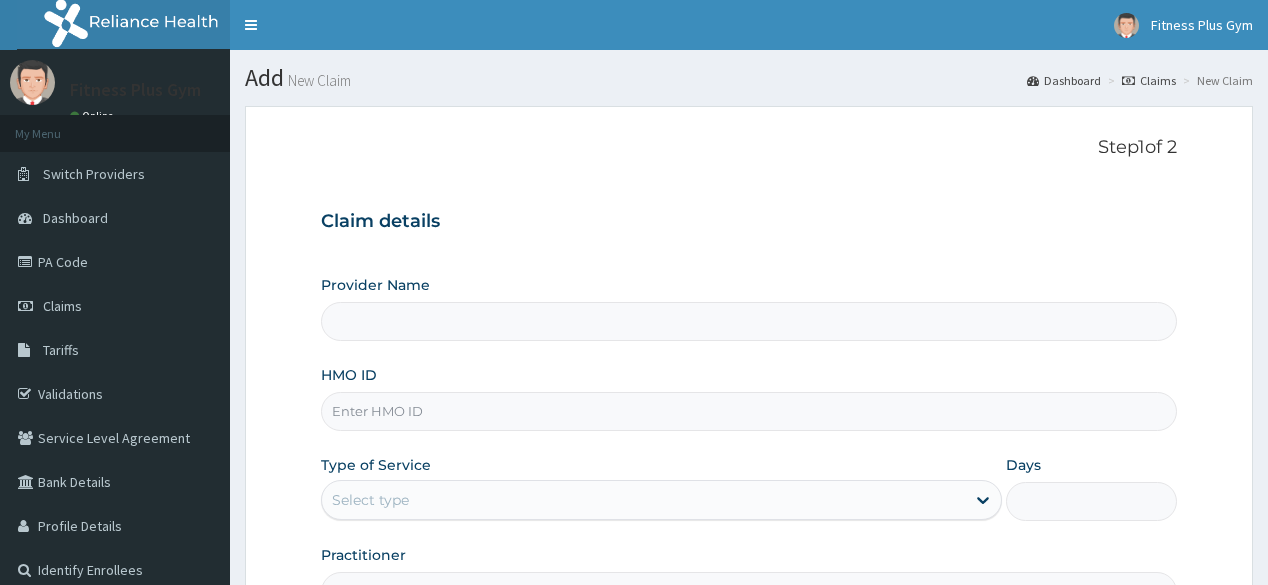 scroll, scrollTop: 0, scrollLeft: 0, axis: both 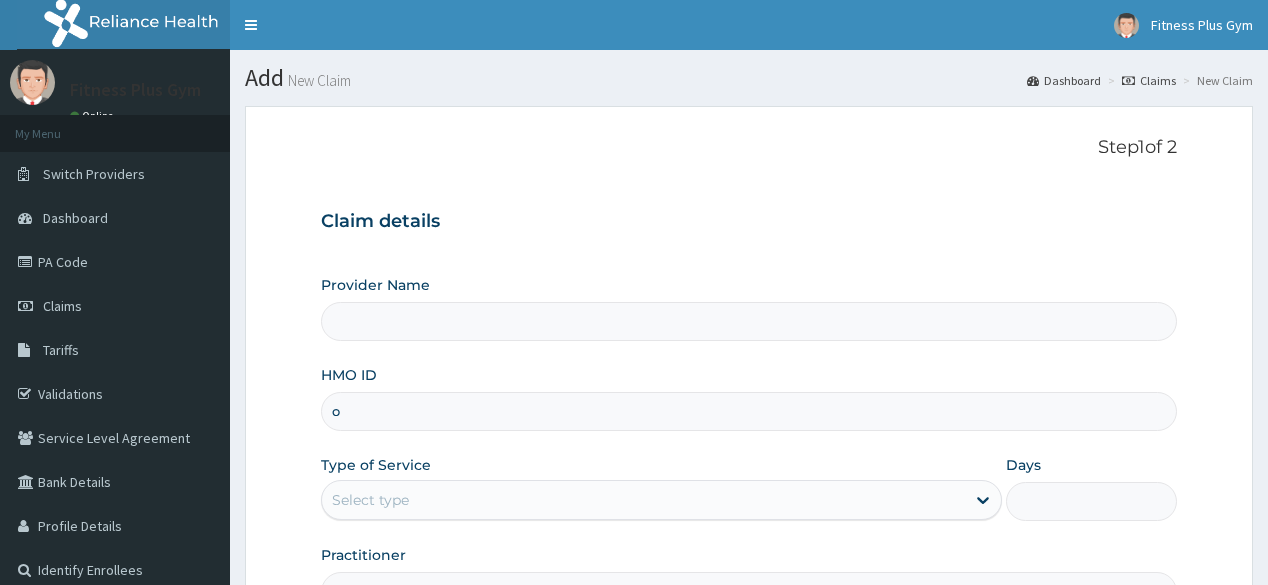 type on "op" 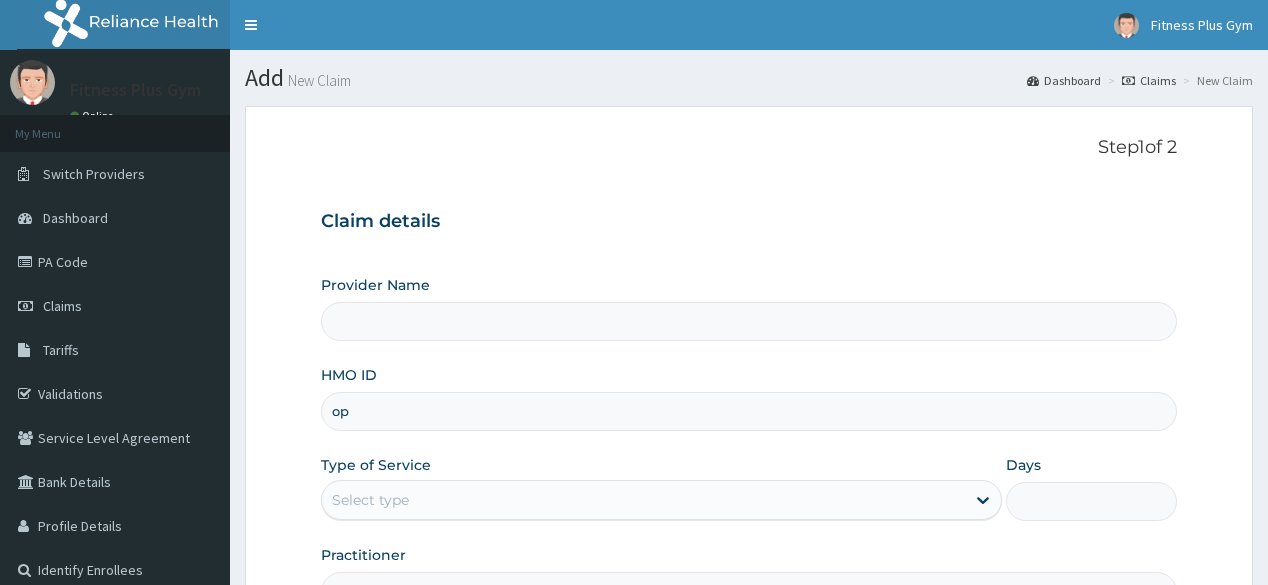 type on "Fitness plus Gym" 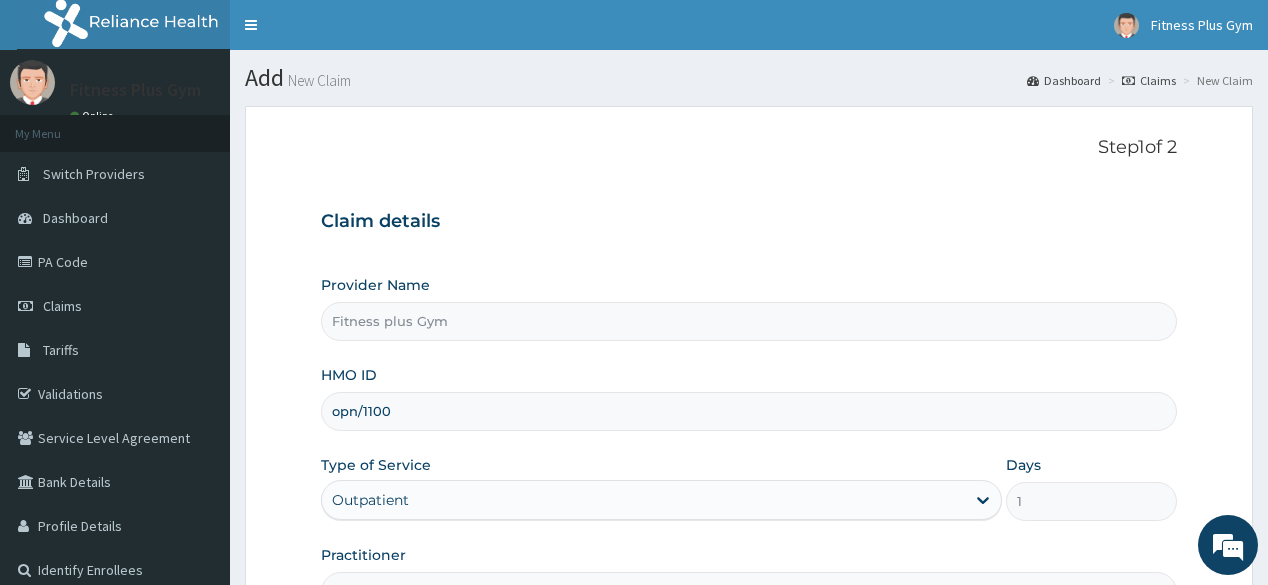 click on "opn/1100" at bounding box center (748, 411) 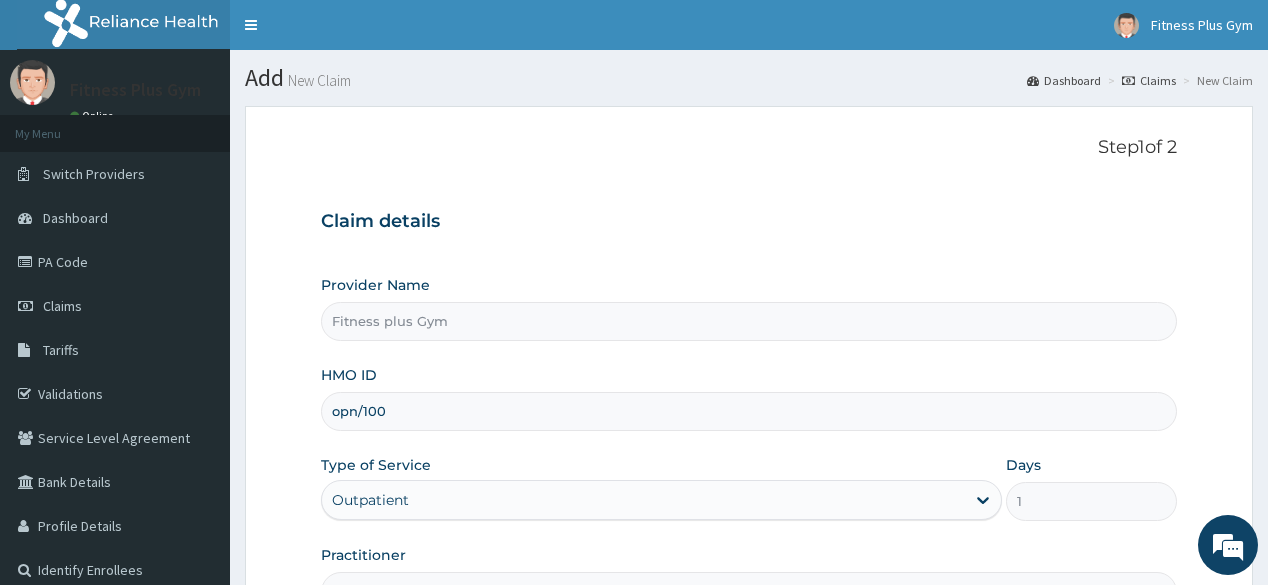 click on "opn/100" at bounding box center [748, 411] 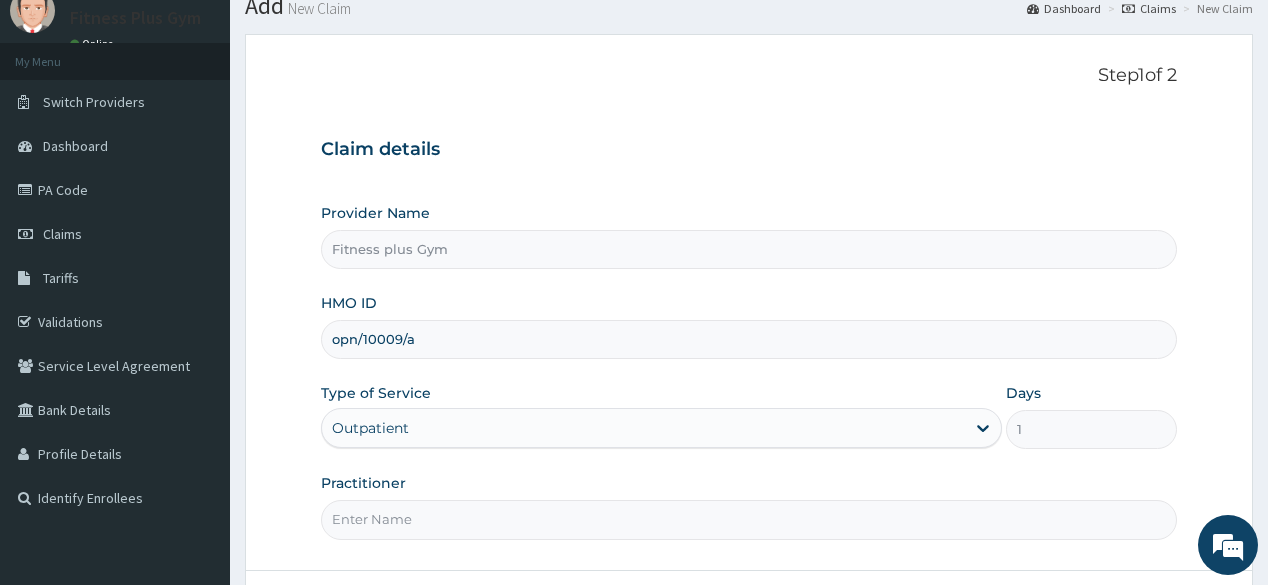 scroll, scrollTop: 234, scrollLeft: 0, axis: vertical 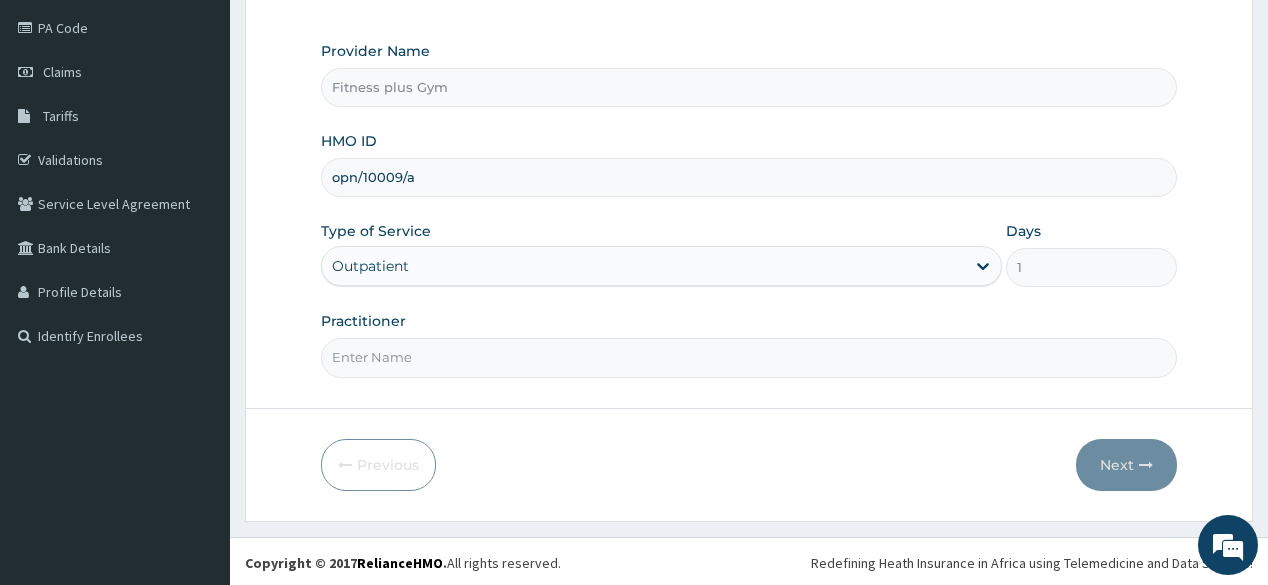 type on "opn/10009/a" 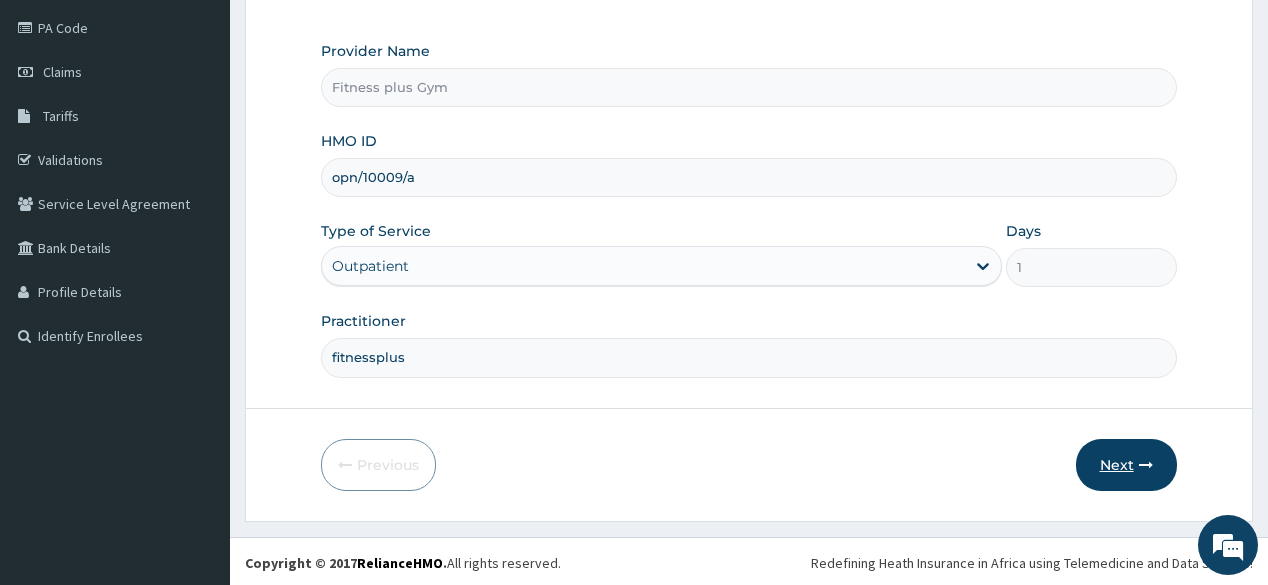 type on "fitnessplus" 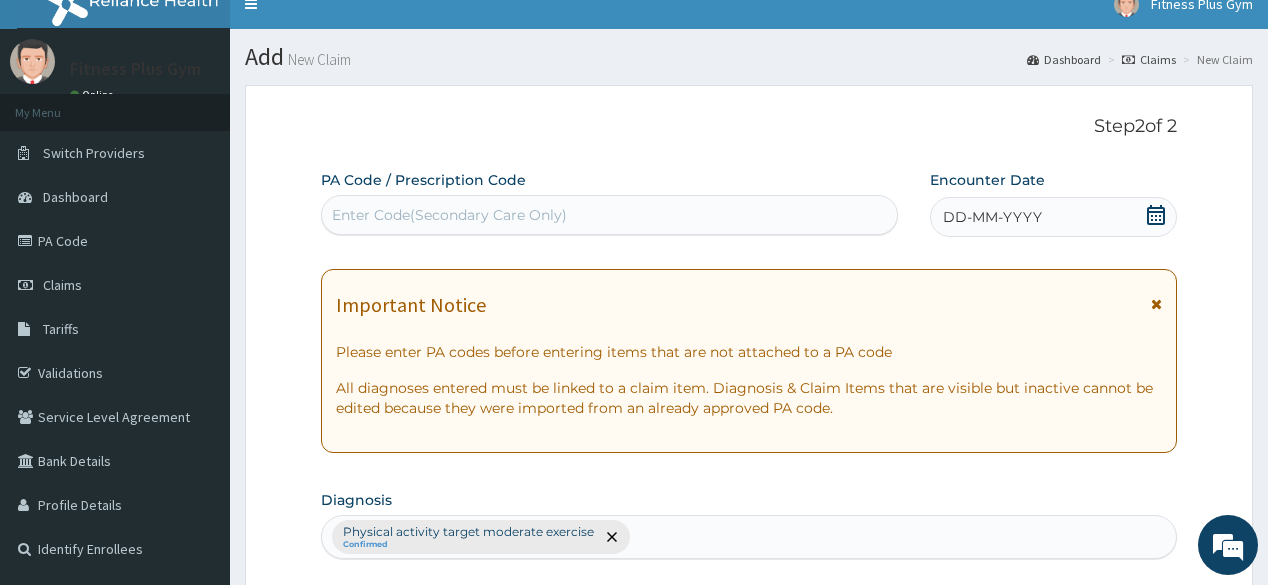 scroll, scrollTop: 0, scrollLeft: 0, axis: both 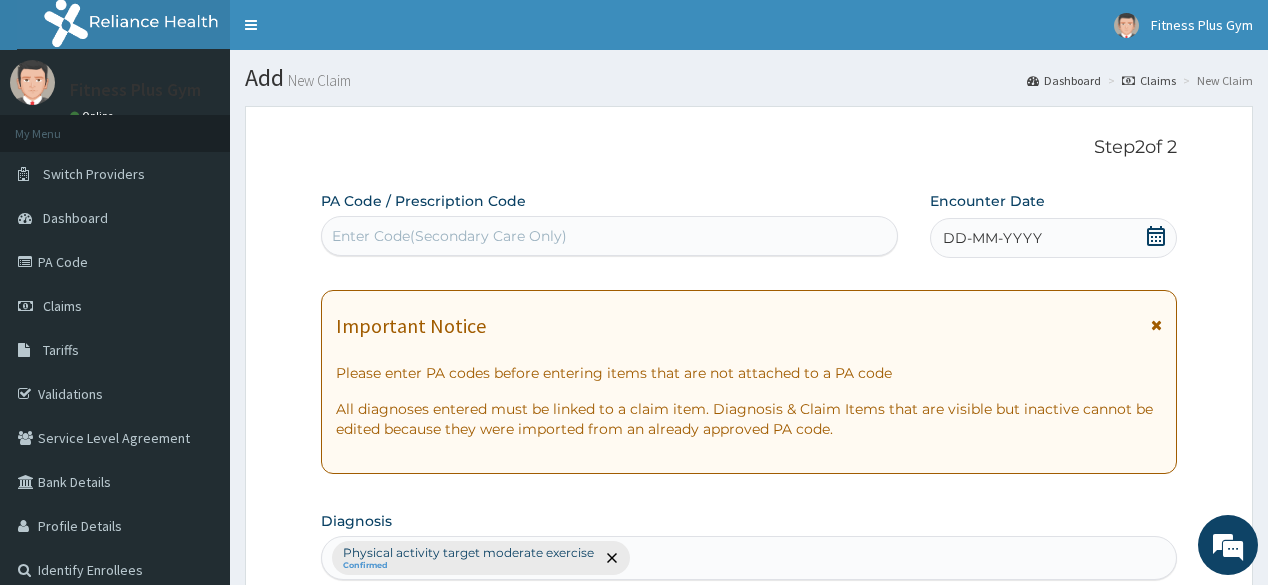 click on "Enter Code(Secondary Care Only)" at bounding box center (609, 236) 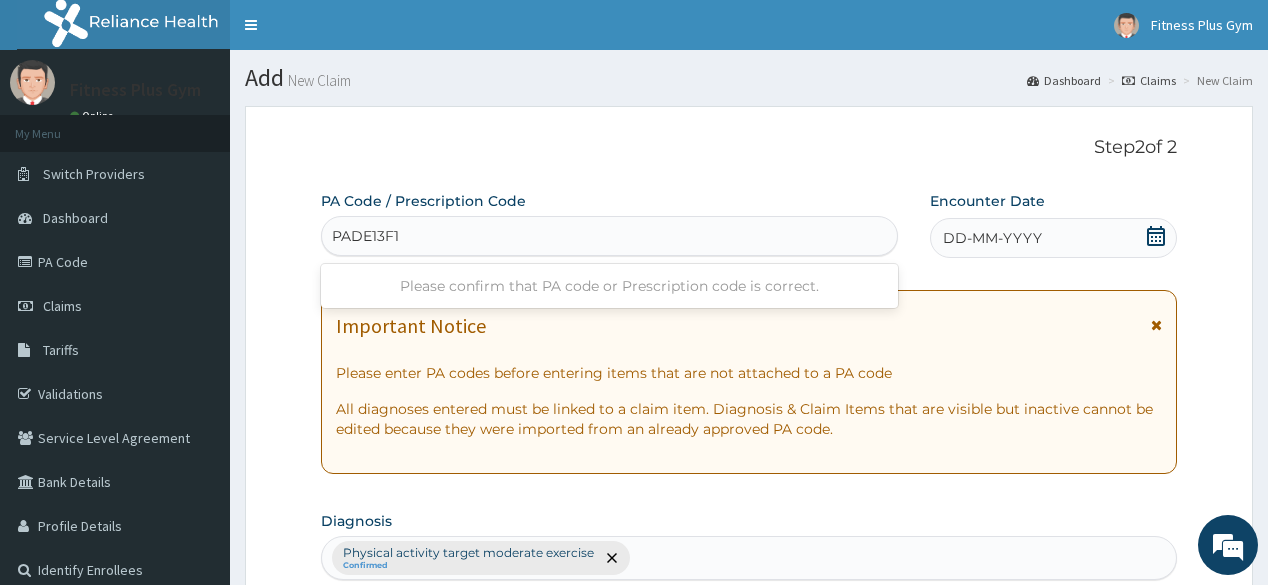 click on "PADE13F1" at bounding box center (366, 236) 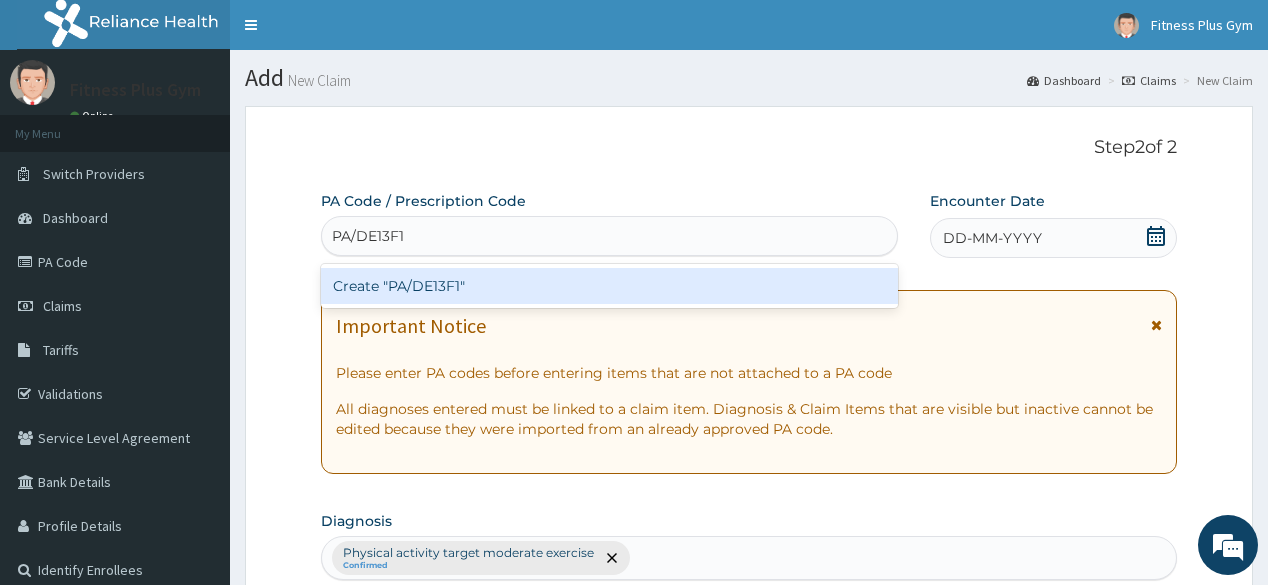 click on "Create "PA/DE13F1"" at bounding box center (609, 286) 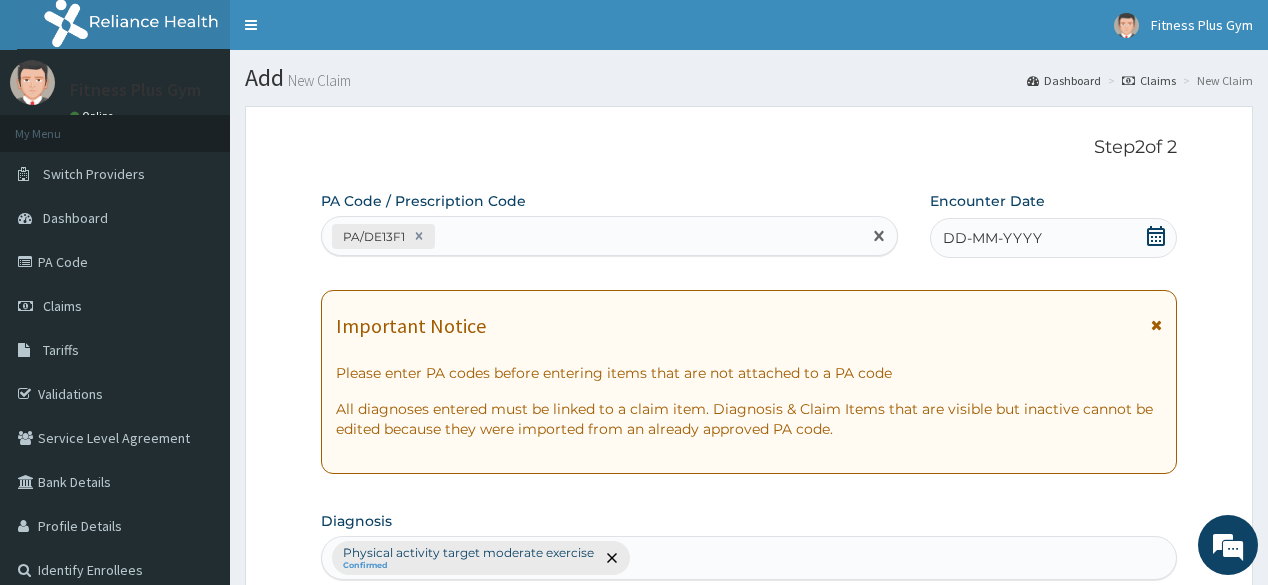 click on "DD-MM-YYYY" at bounding box center [1053, 238] 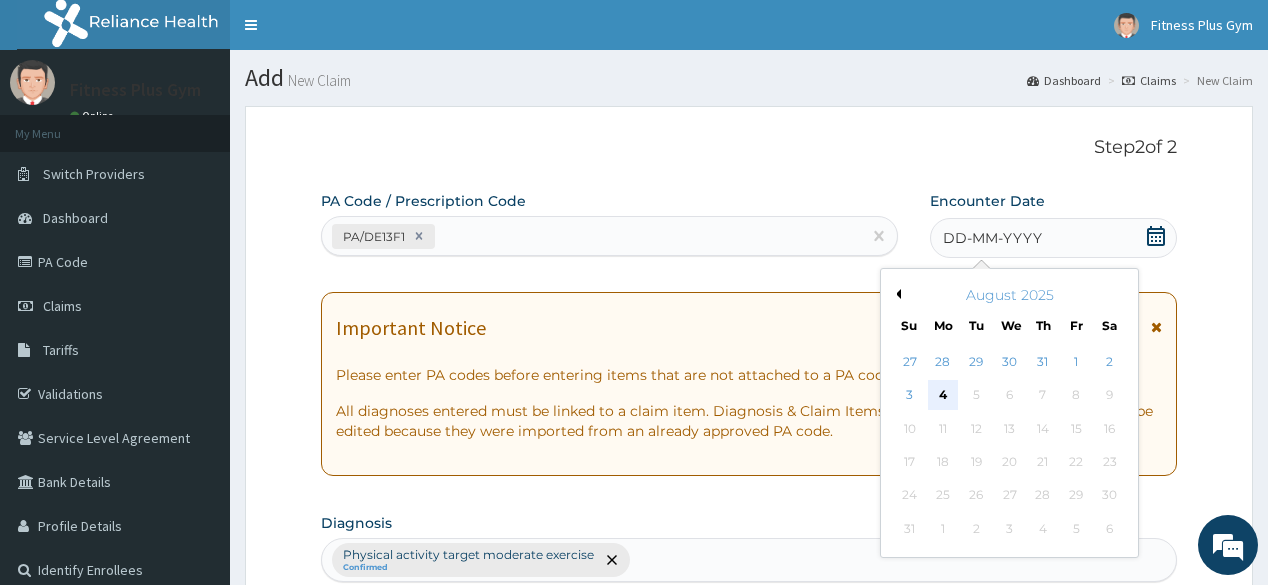 click on "4" at bounding box center (943, 396) 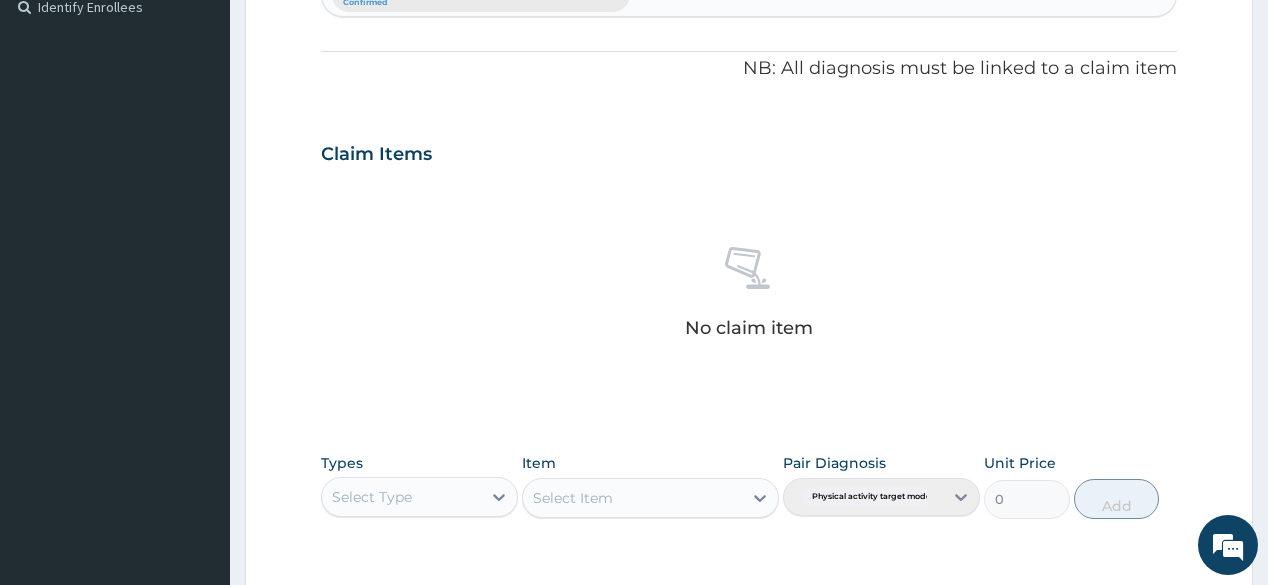 scroll, scrollTop: 640, scrollLeft: 0, axis: vertical 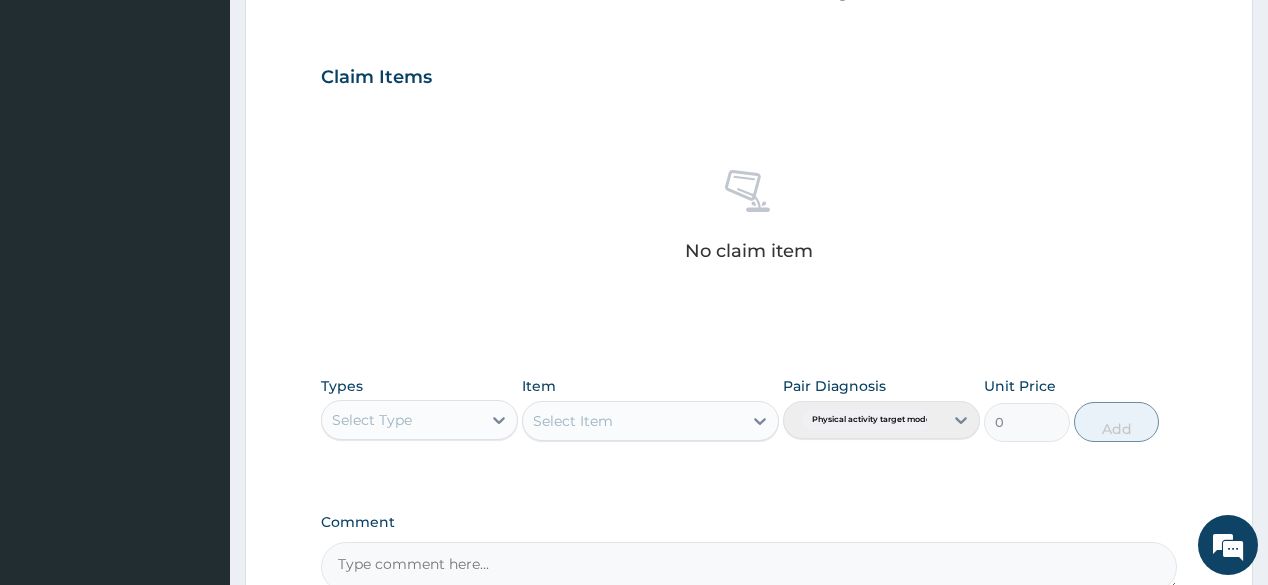 click on "Select Type" at bounding box center [401, 420] 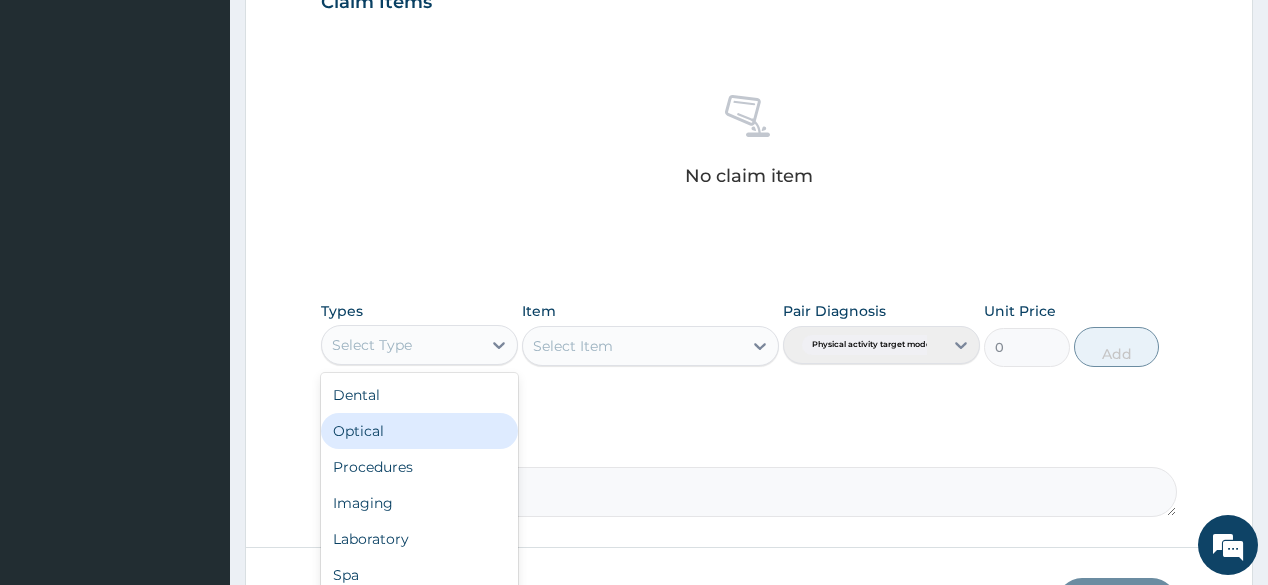 scroll, scrollTop: 855, scrollLeft: 0, axis: vertical 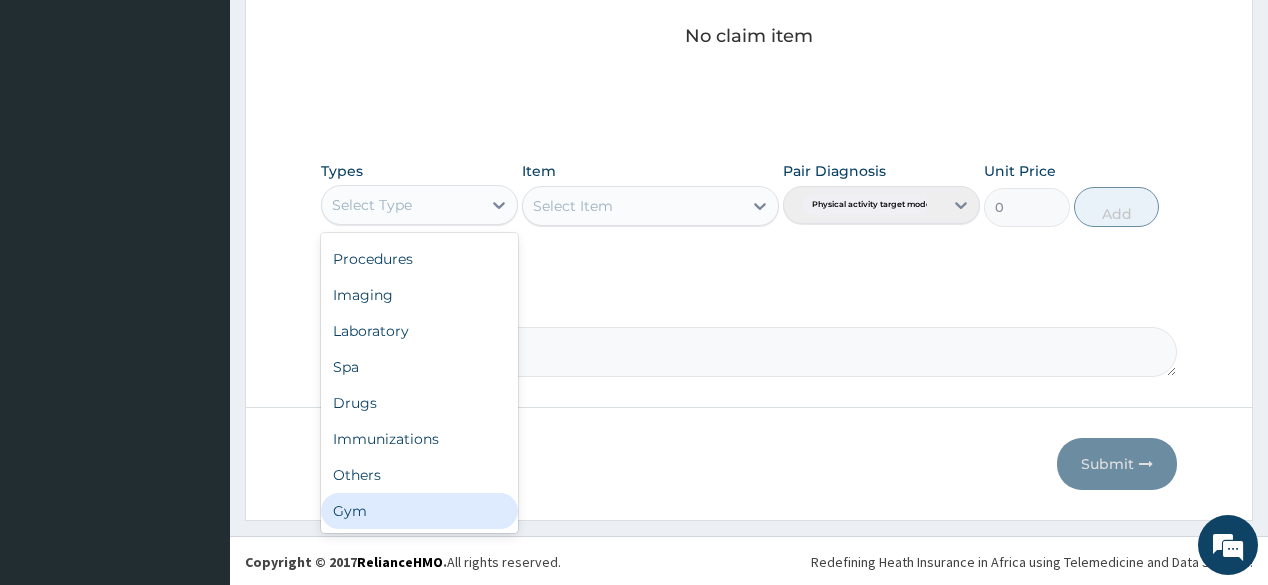 click on "Gym" at bounding box center [419, 511] 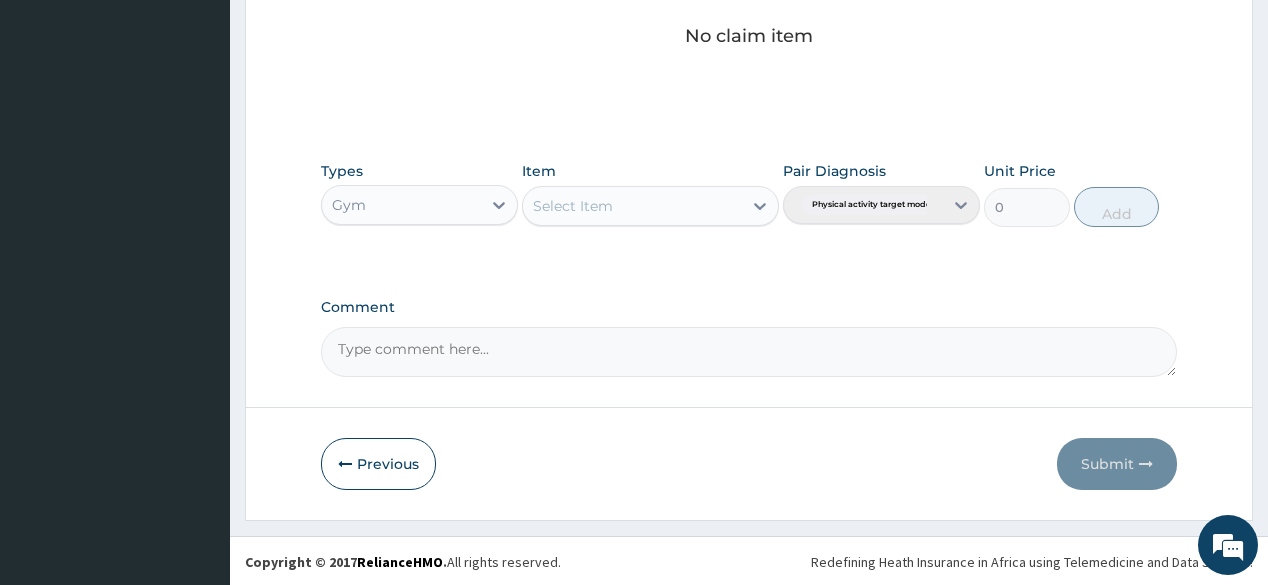 click on "Select Item" at bounding box center [632, 206] 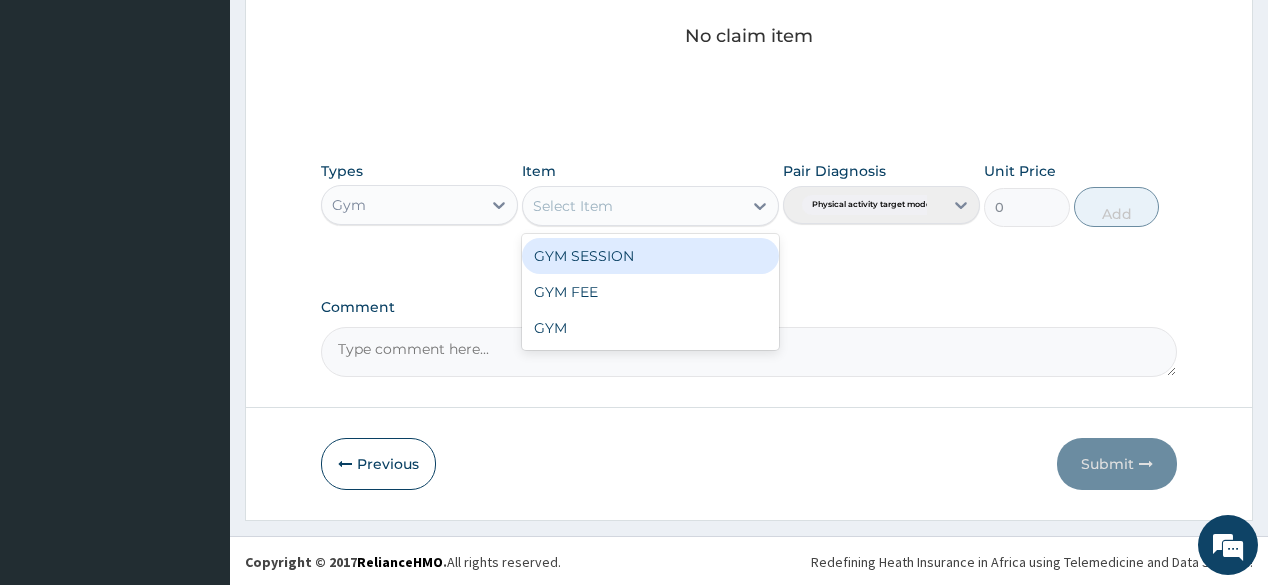 click on "GYM SESSION" at bounding box center [650, 256] 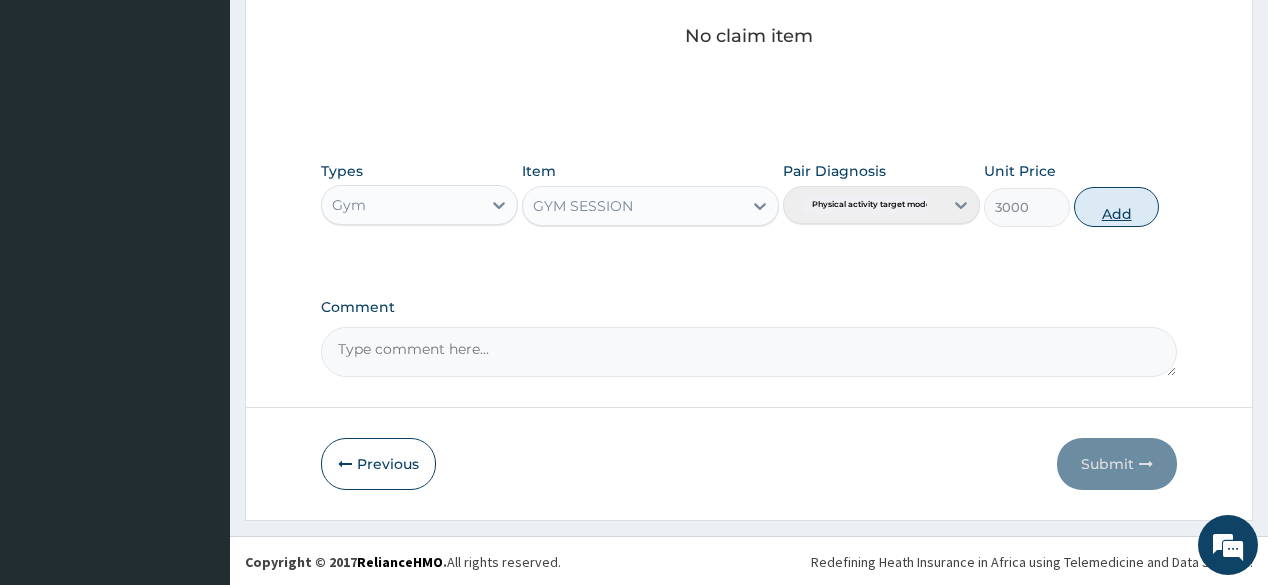 click on "Add" at bounding box center [1117, 207] 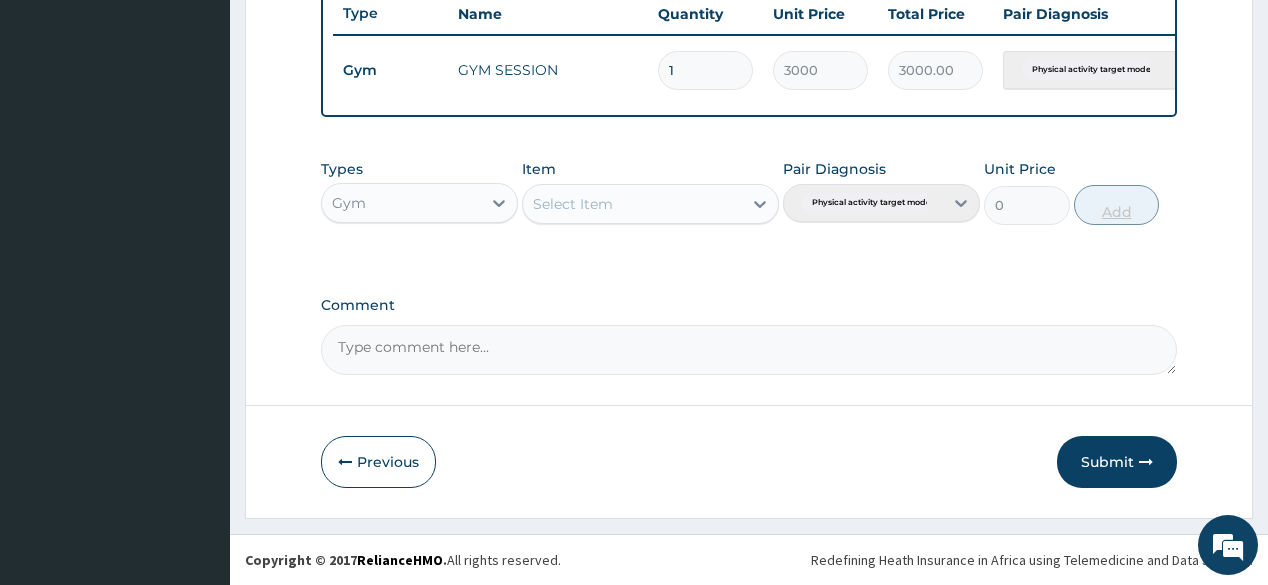 scroll, scrollTop: 771, scrollLeft: 0, axis: vertical 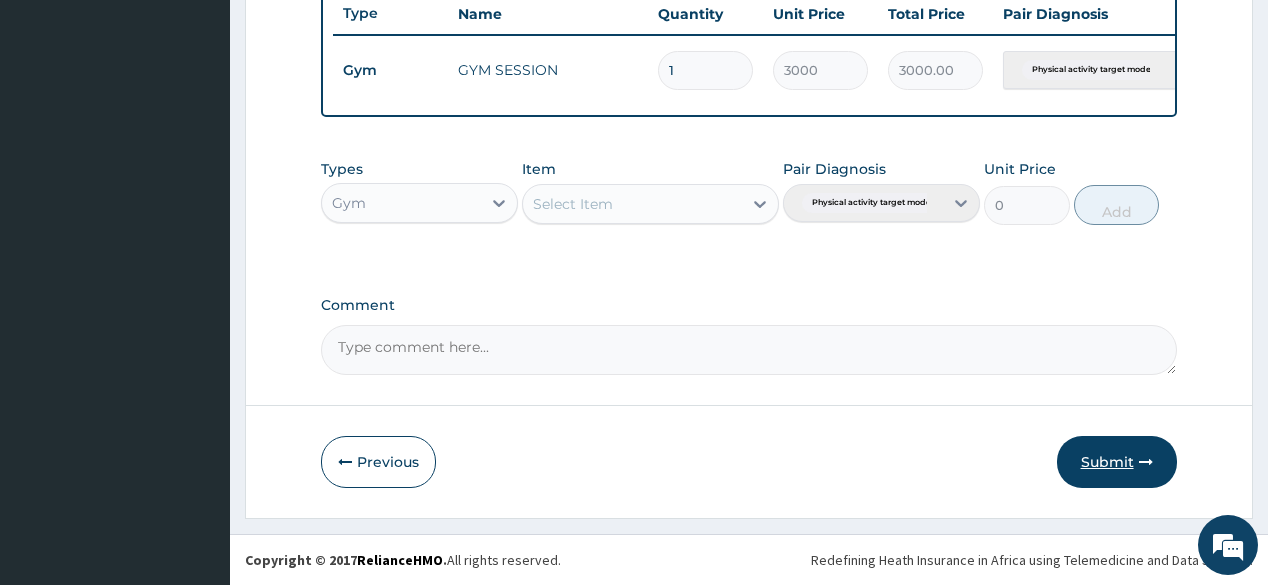 click on "Submit" at bounding box center [1117, 462] 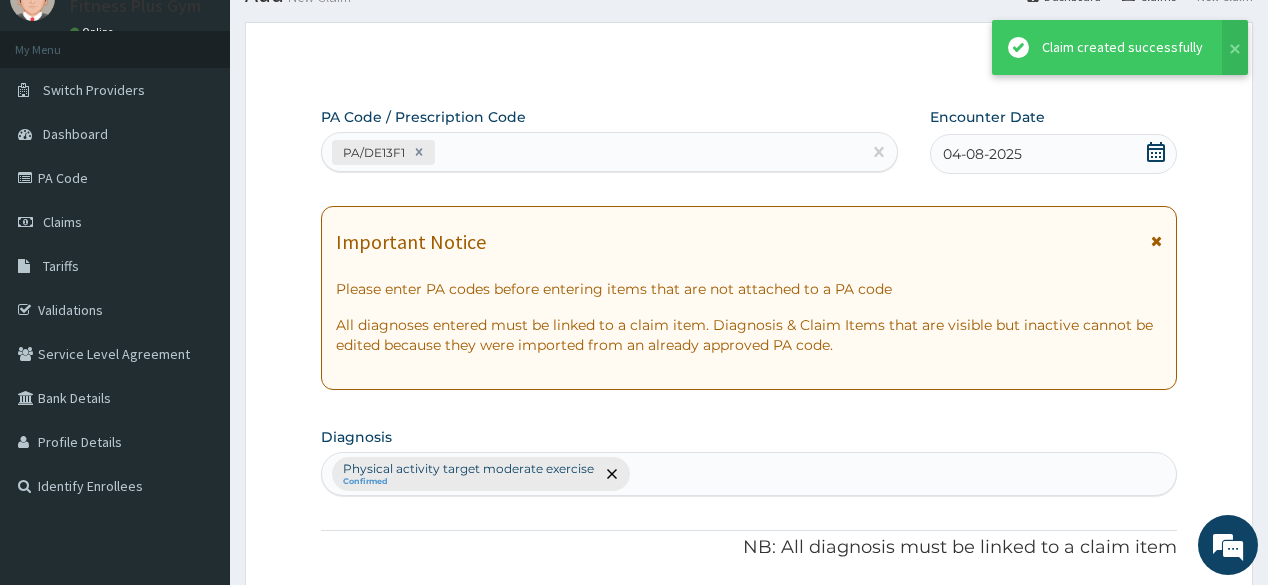 scroll, scrollTop: 771, scrollLeft: 0, axis: vertical 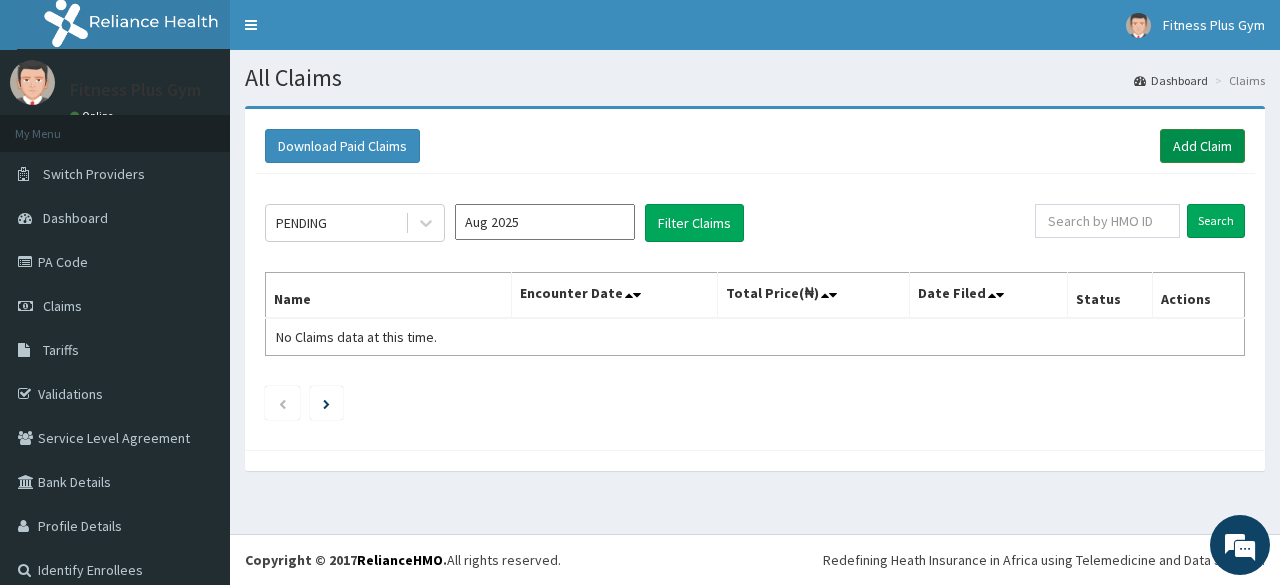 click on "Add Claim" at bounding box center [1202, 146] 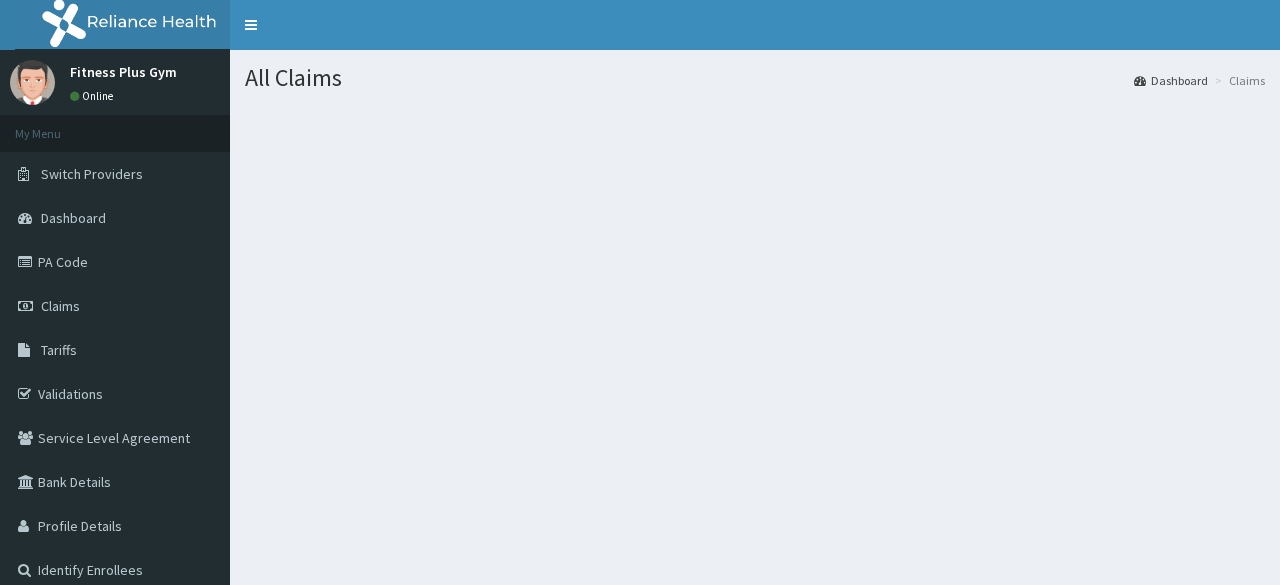 scroll, scrollTop: 0, scrollLeft: 0, axis: both 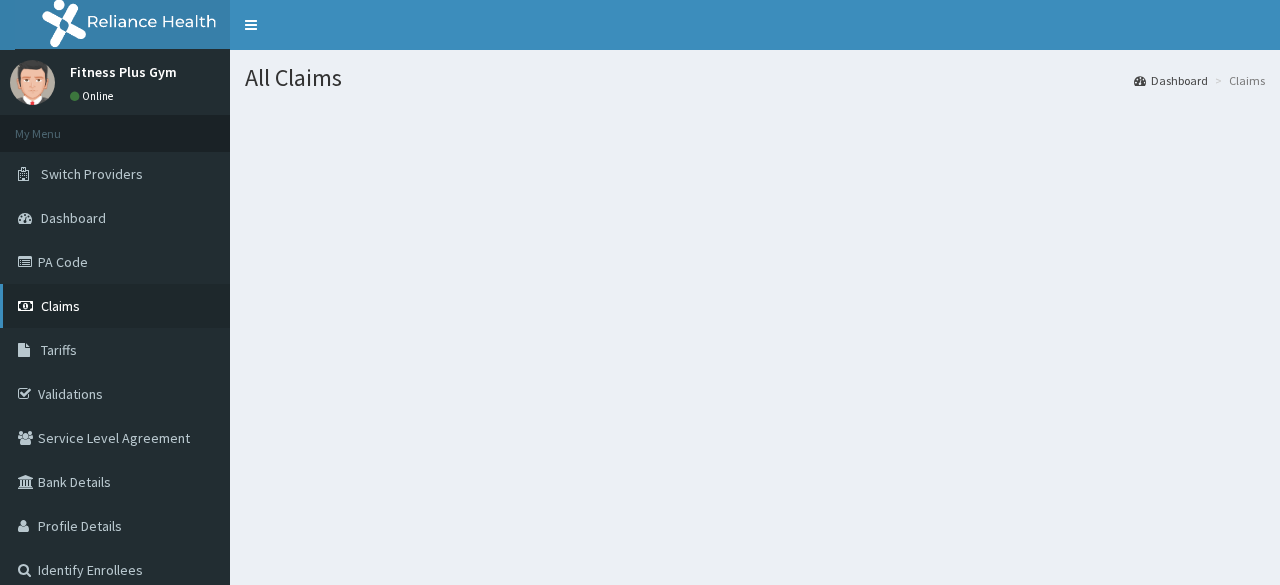 click on "Claims" at bounding box center (115, 306) 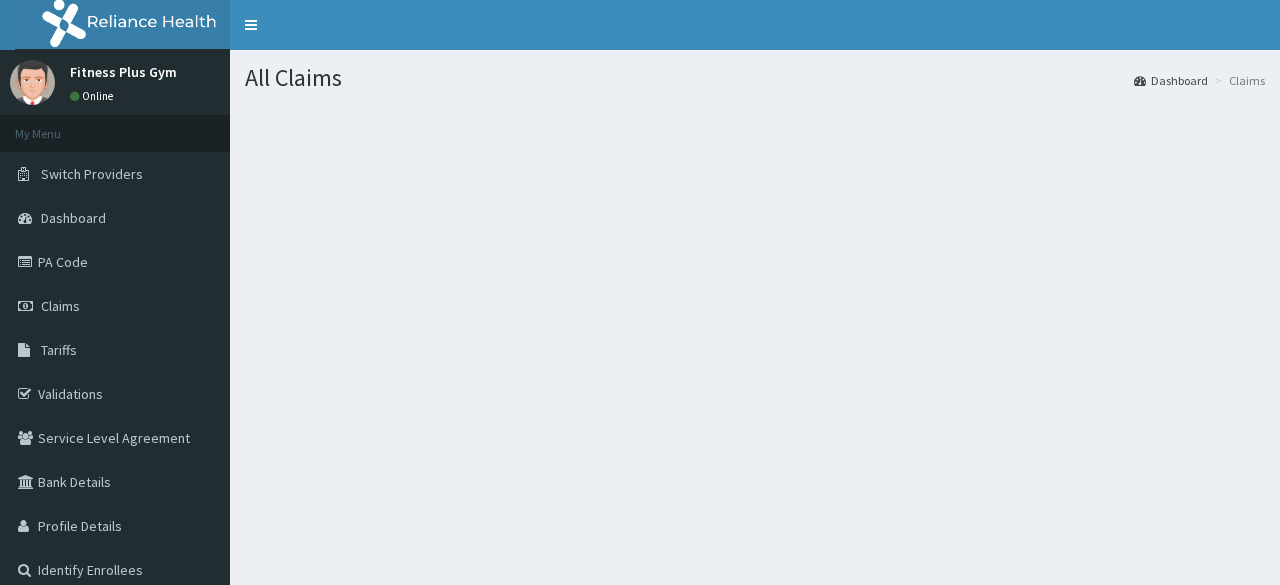 scroll, scrollTop: 0, scrollLeft: 0, axis: both 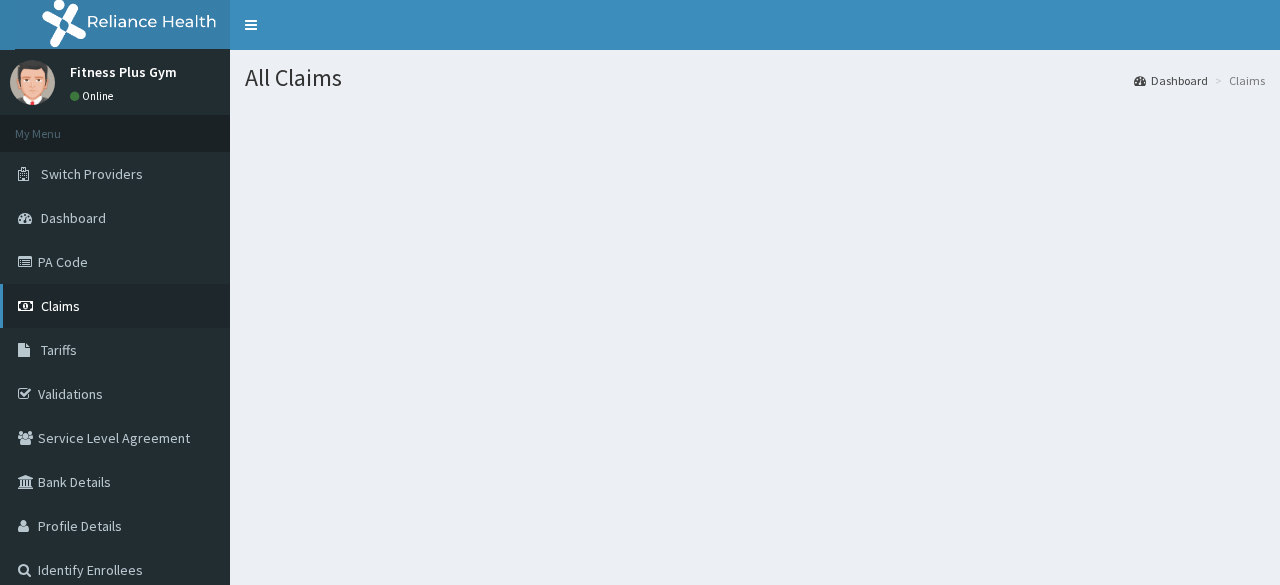click on "Claims" at bounding box center (115, 306) 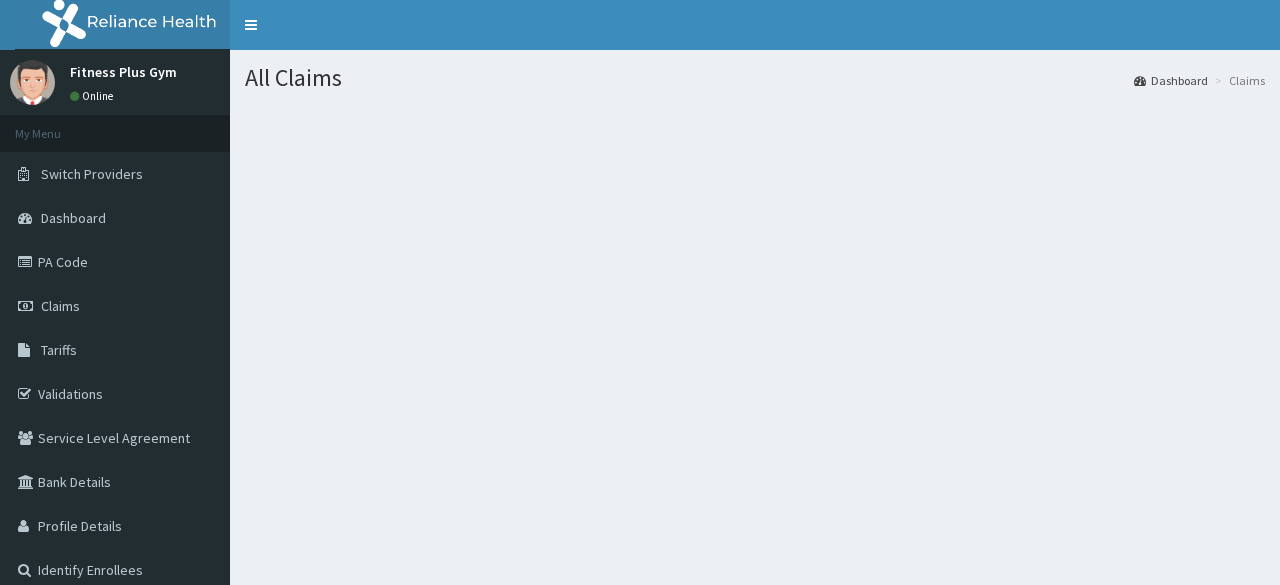 scroll, scrollTop: 0, scrollLeft: 0, axis: both 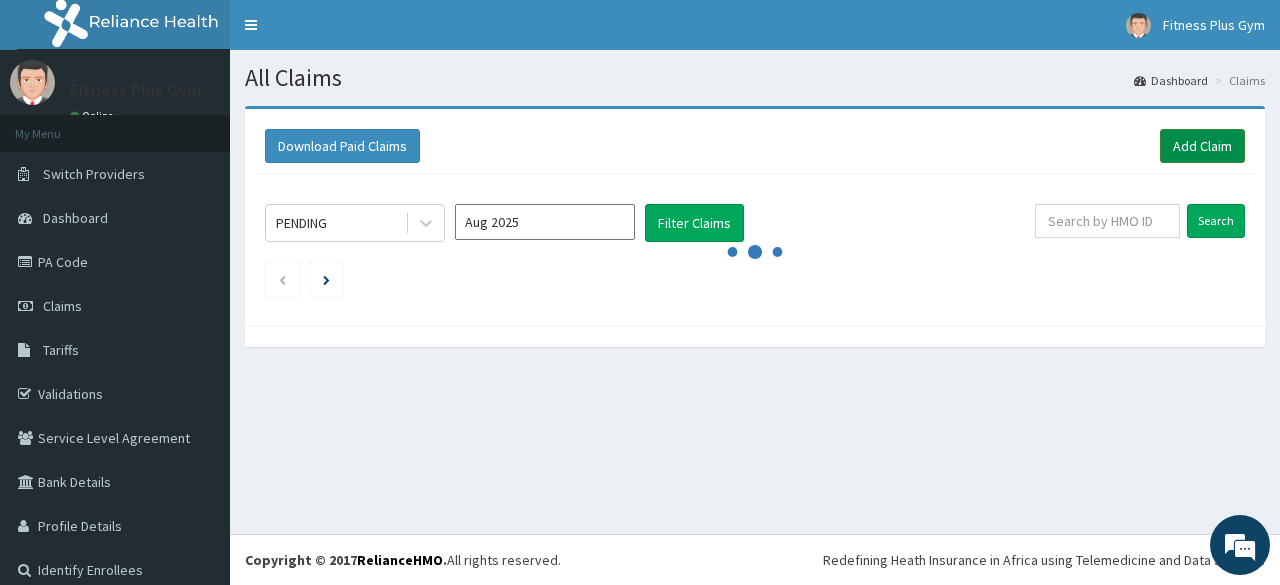 click on "Add Claim" at bounding box center (1202, 146) 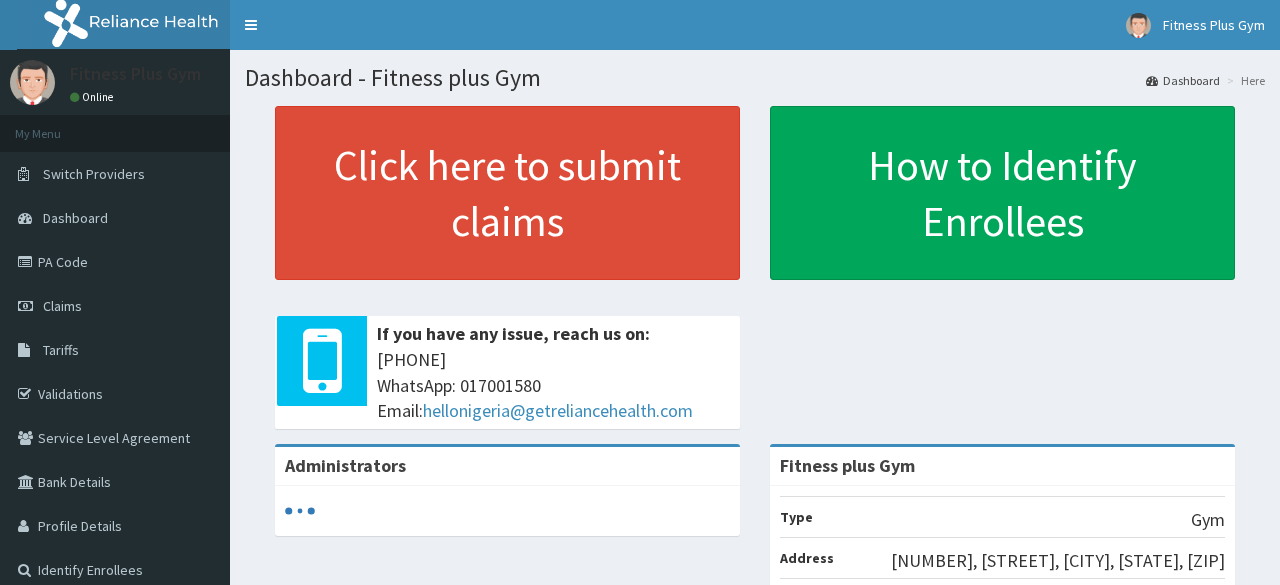 scroll, scrollTop: 0, scrollLeft: 0, axis: both 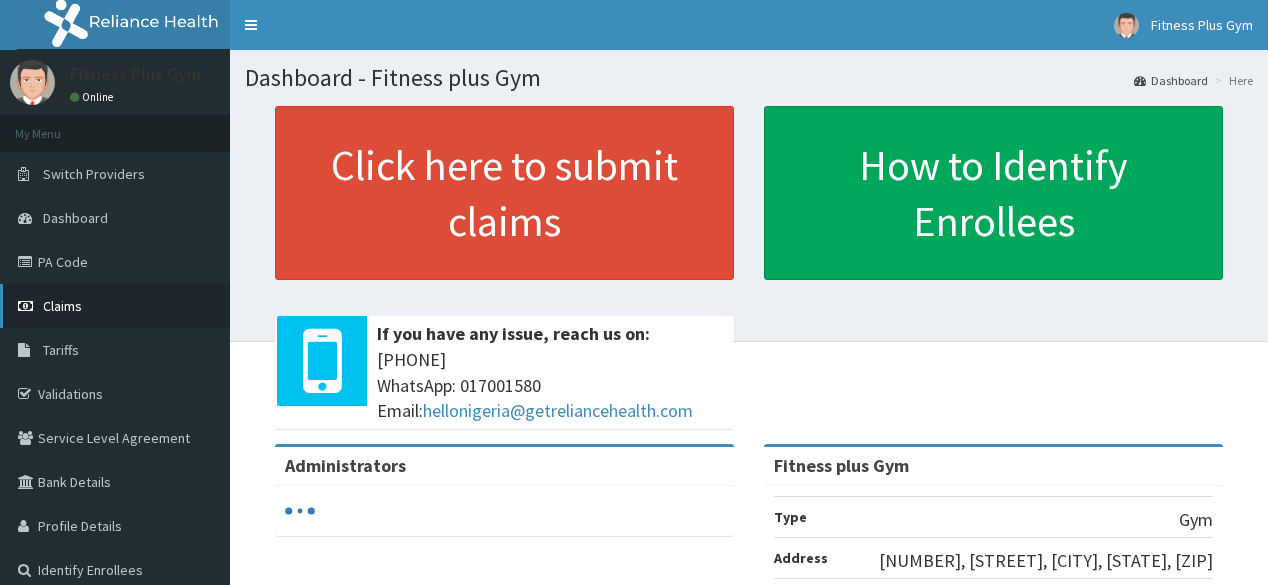 click on "Claims" at bounding box center (115, 306) 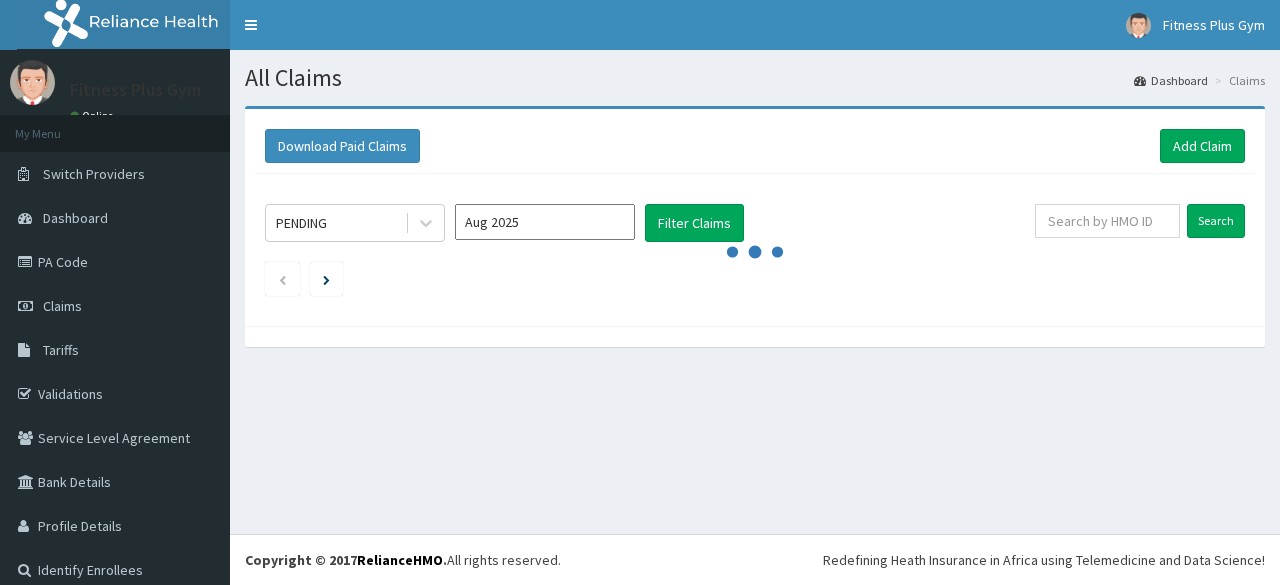 scroll, scrollTop: 0, scrollLeft: 0, axis: both 